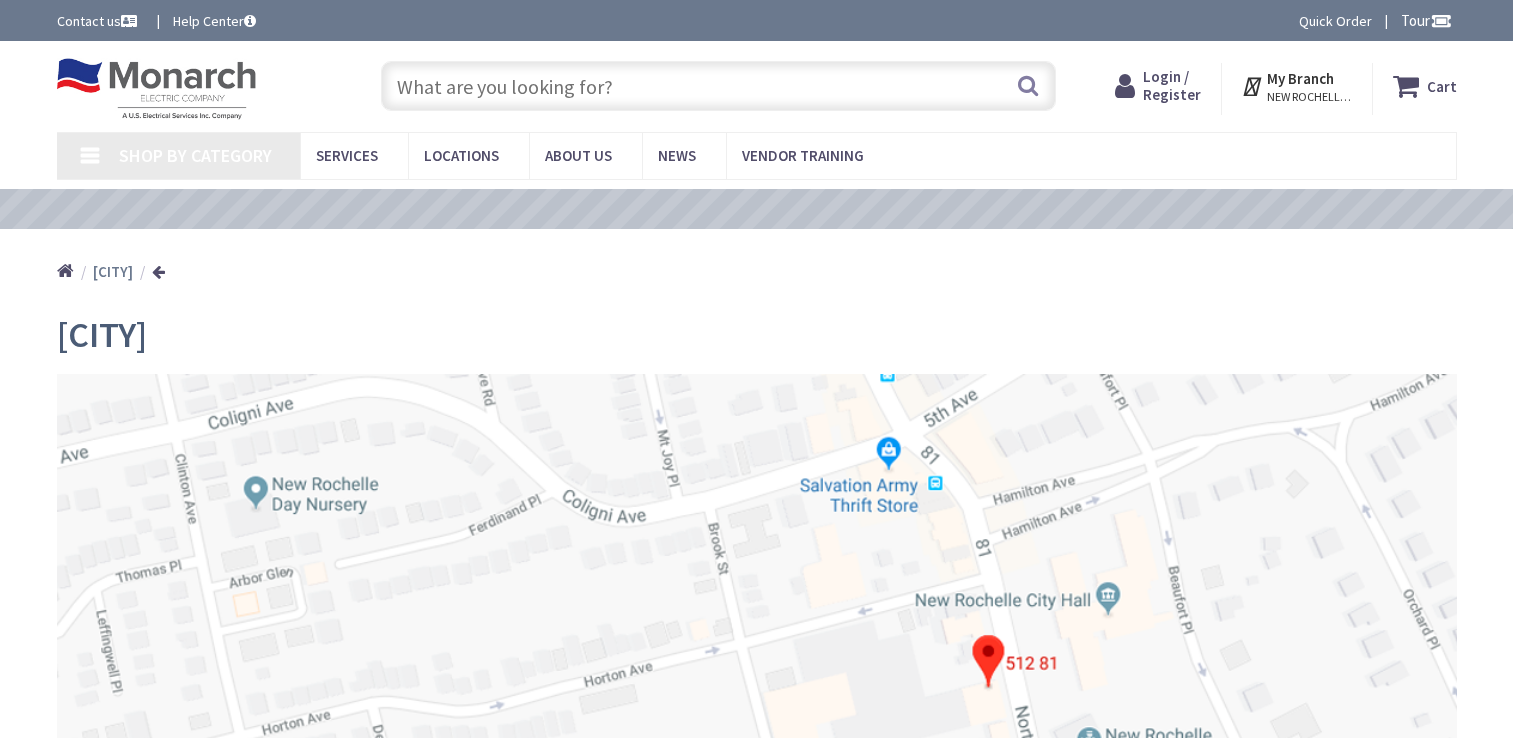 scroll, scrollTop: 0, scrollLeft: 0, axis: both 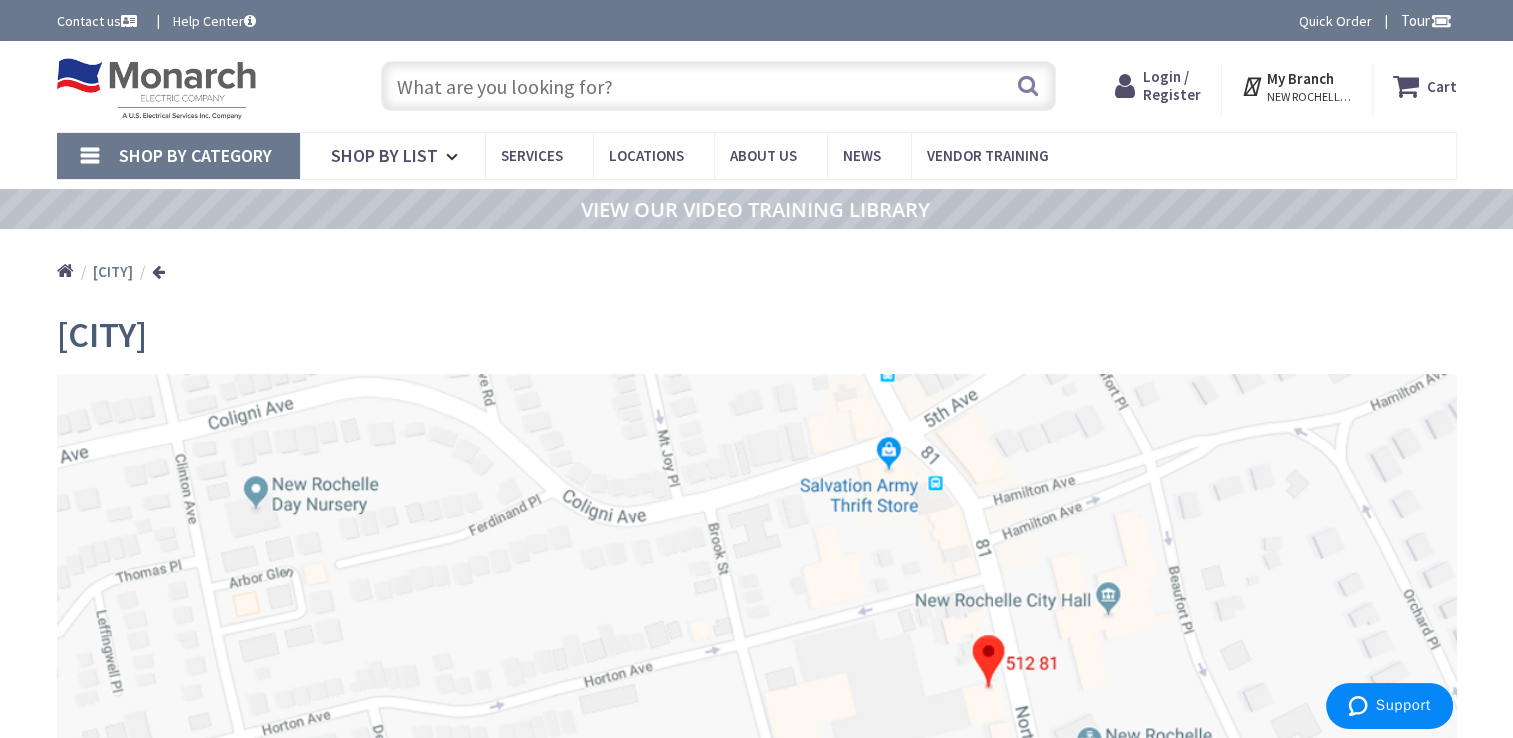 click on "Shop By Category" at bounding box center [178, 156] 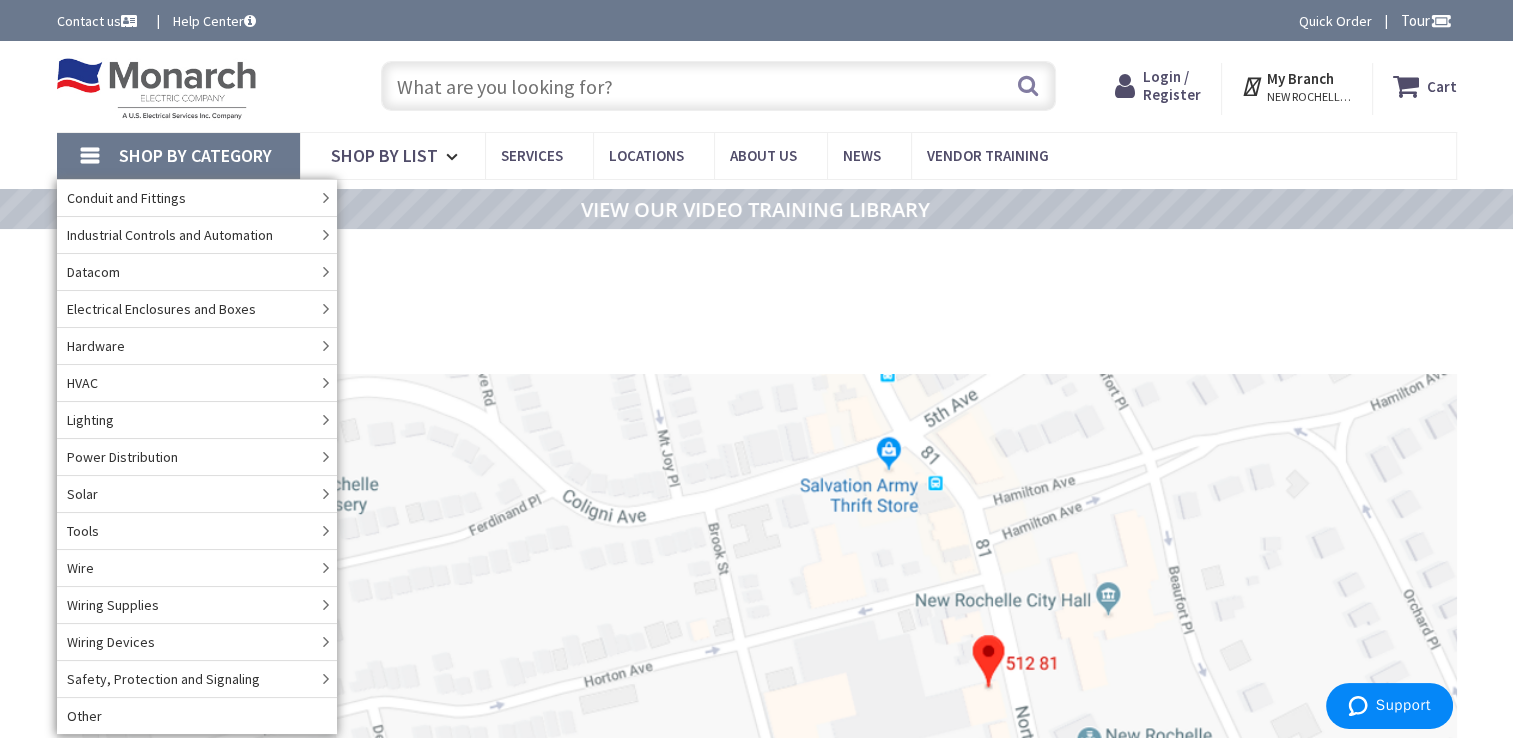 click at bounding box center (718, 86) 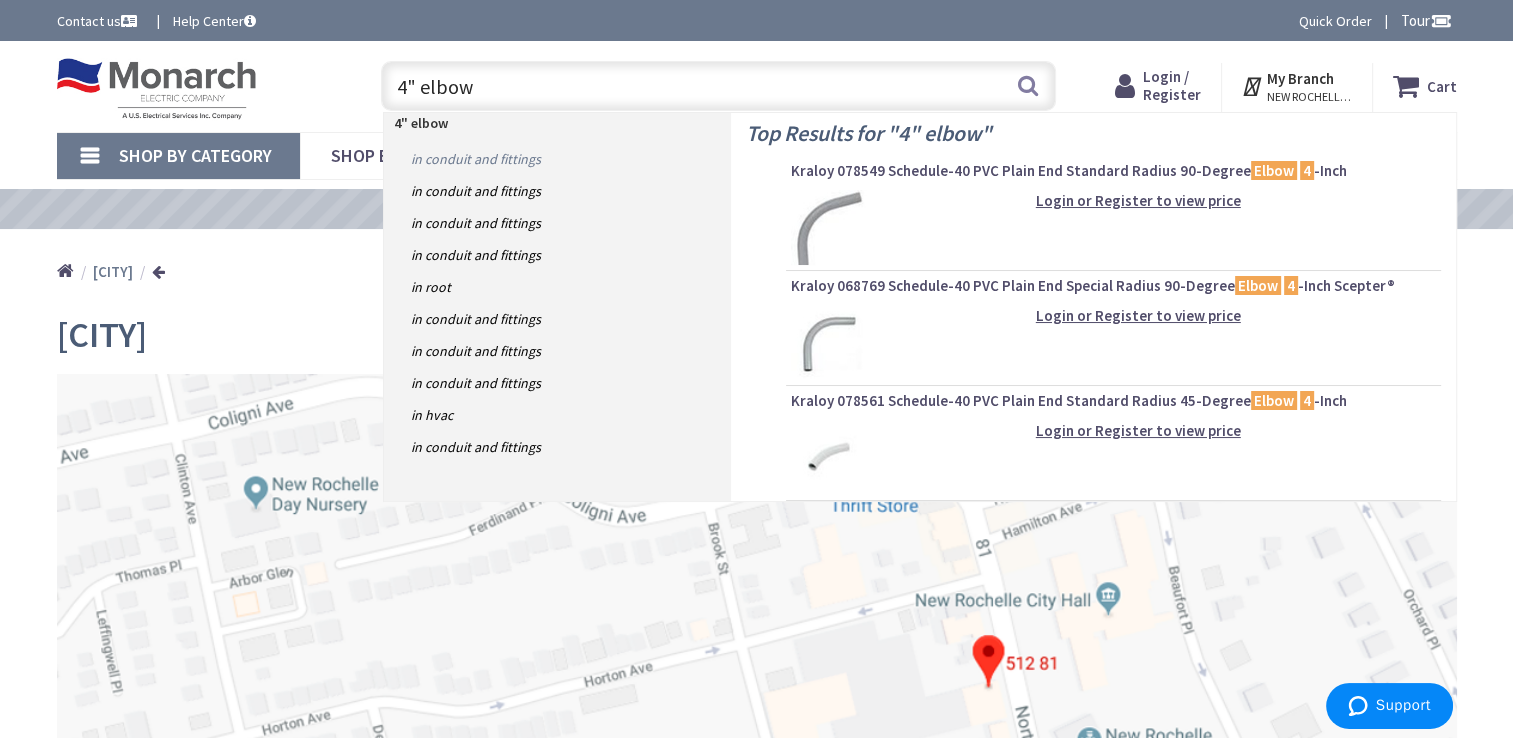 type on "4" elbow" 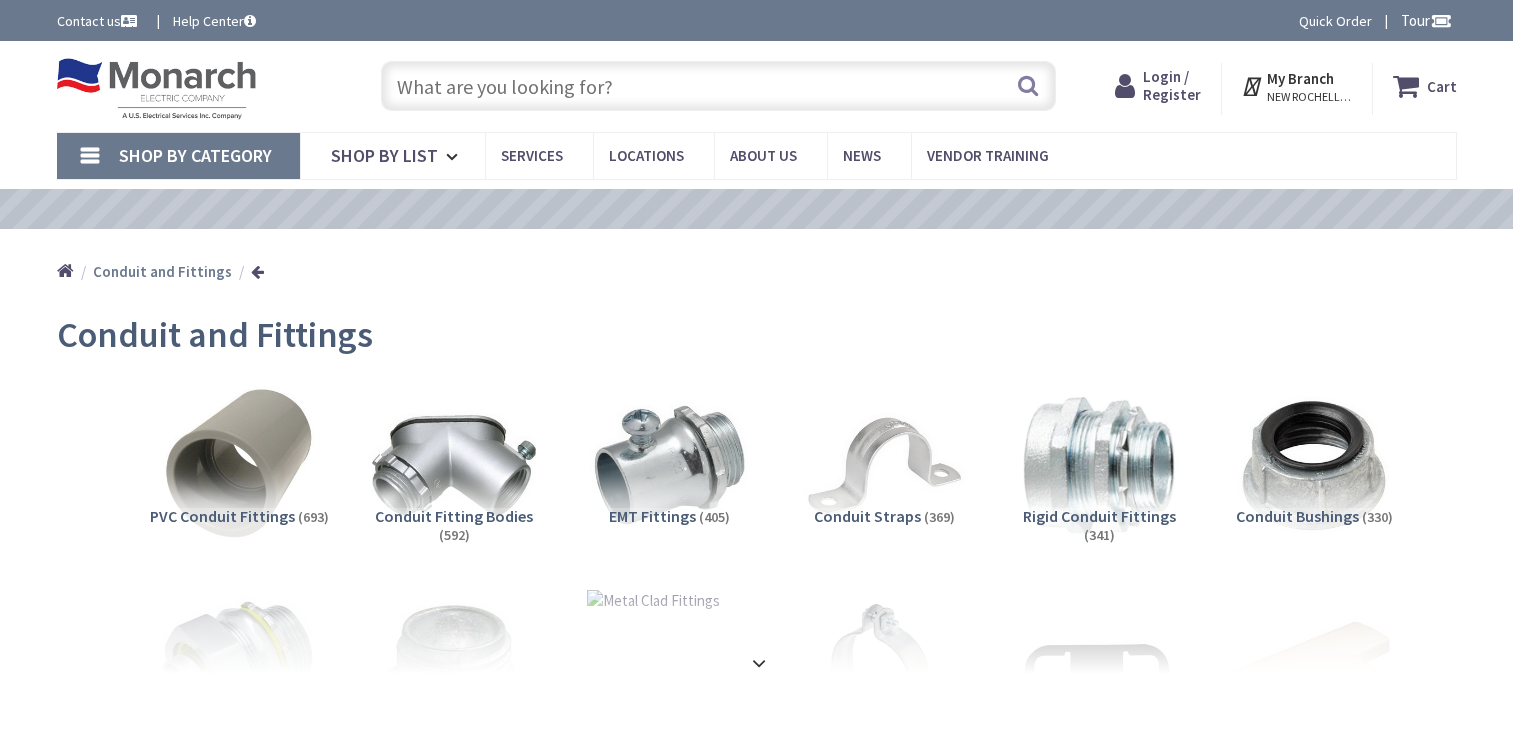 scroll, scrollTop: 0, scrollLeft: 0, axis: both 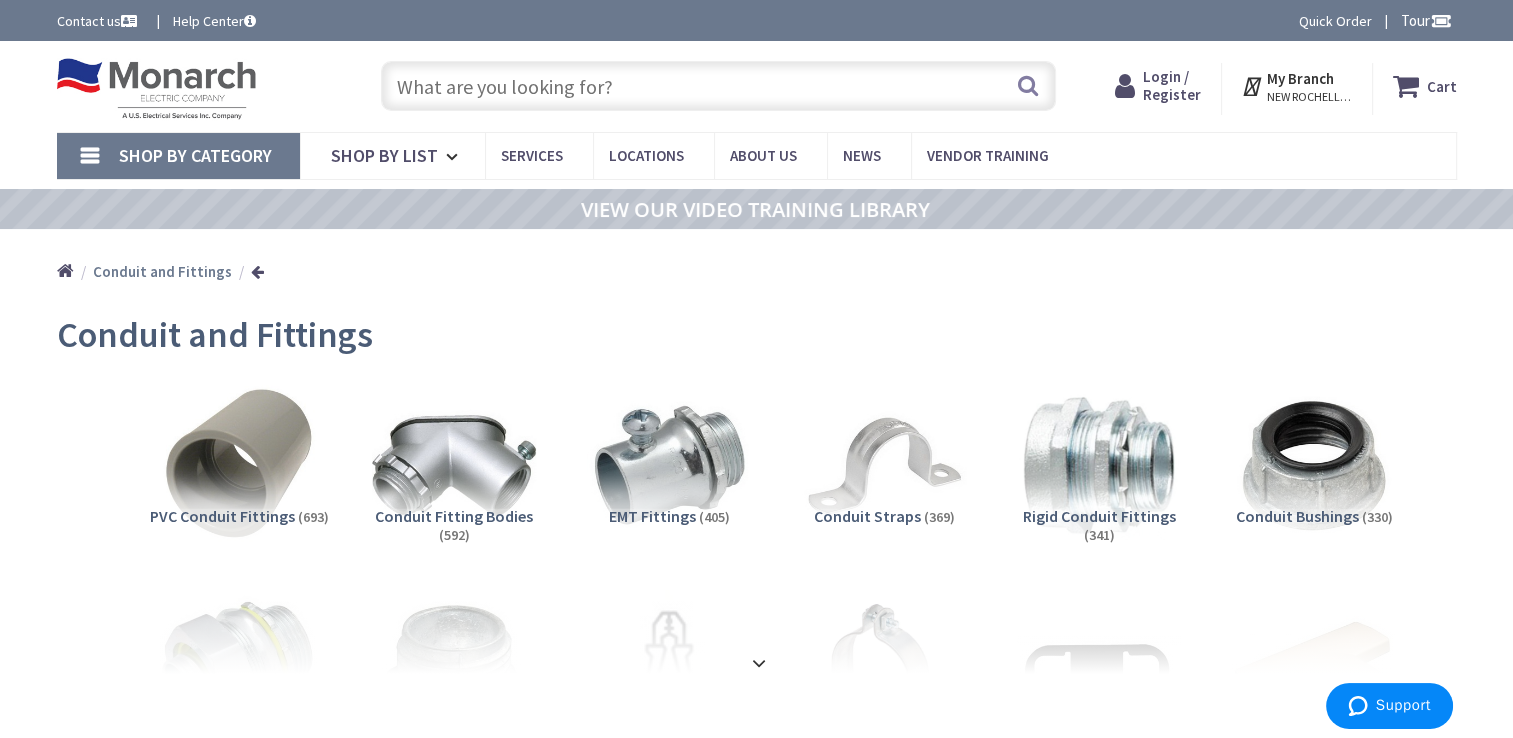 click at bounding box center [718, 86] 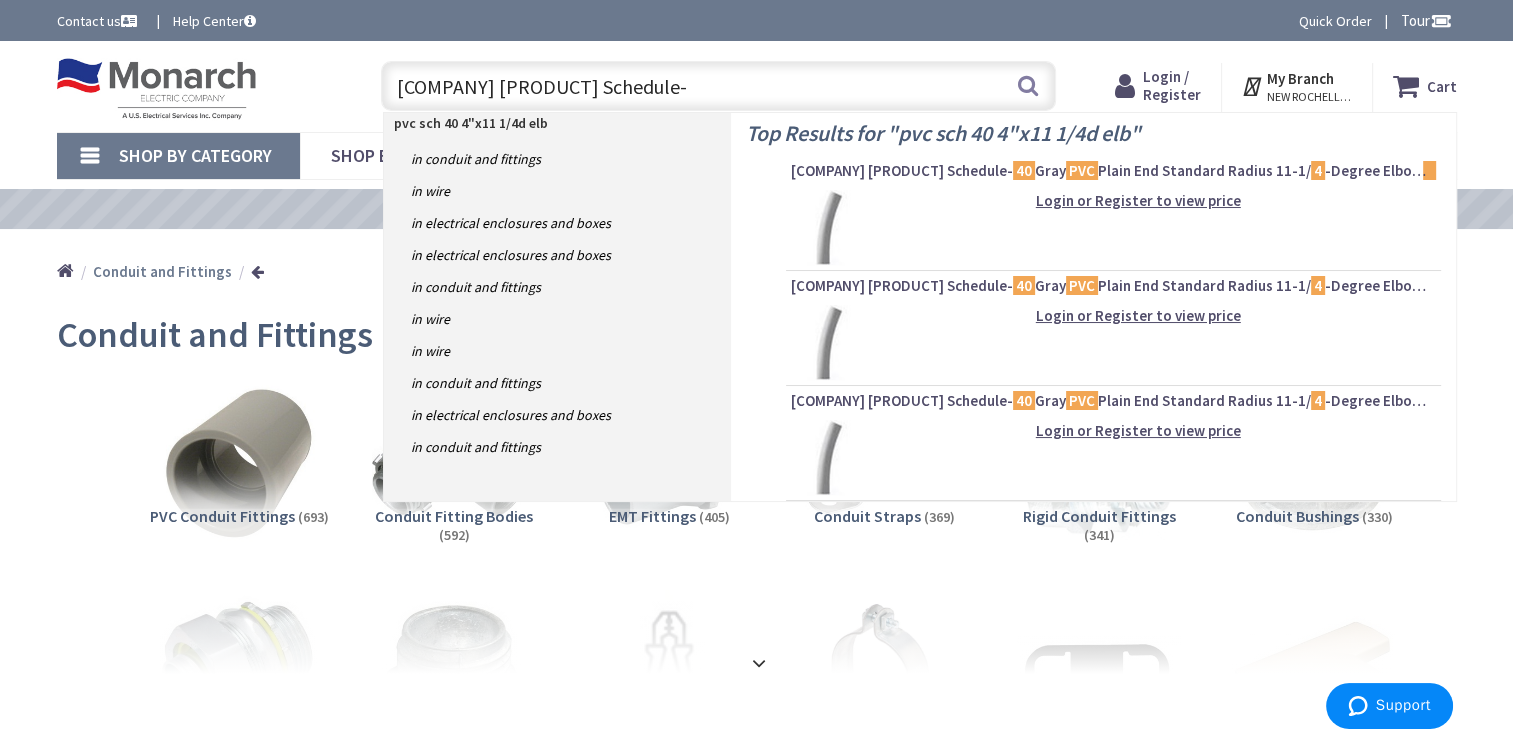 type on "pvc sch 40 4"x11 1/4d elbow" 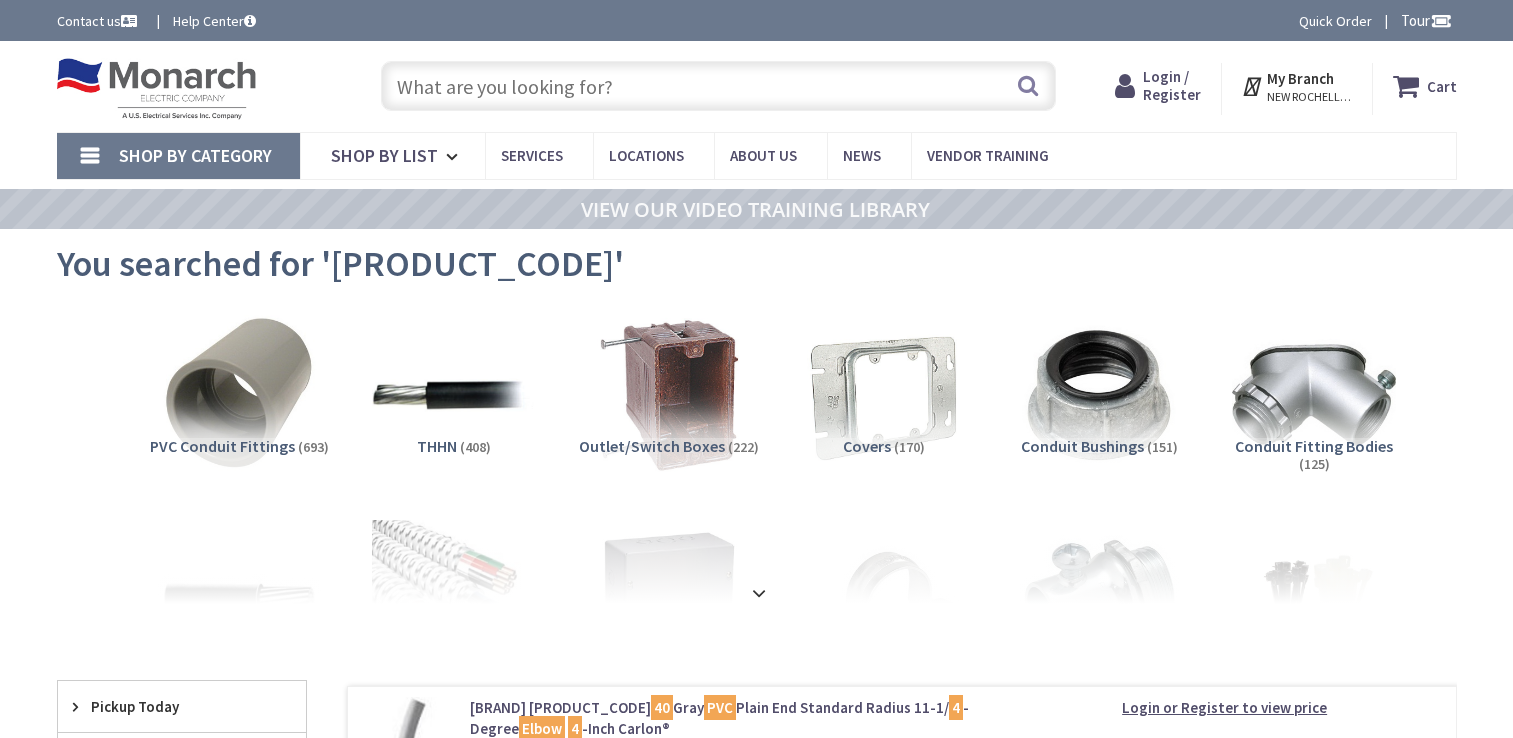 scroll, scrollTop: 0, scrollLeft: 0, axis: both 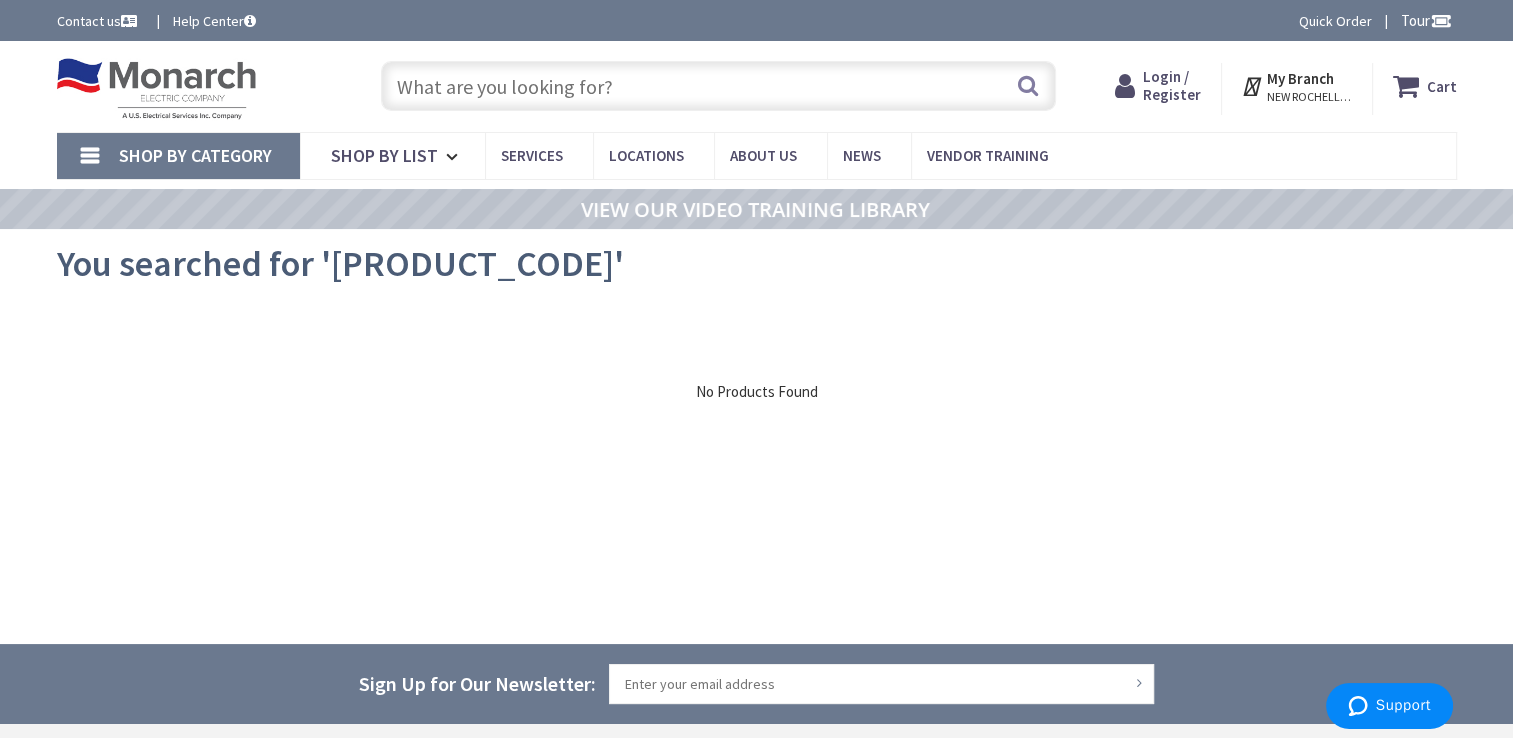 click at bounding box center [718, 86] 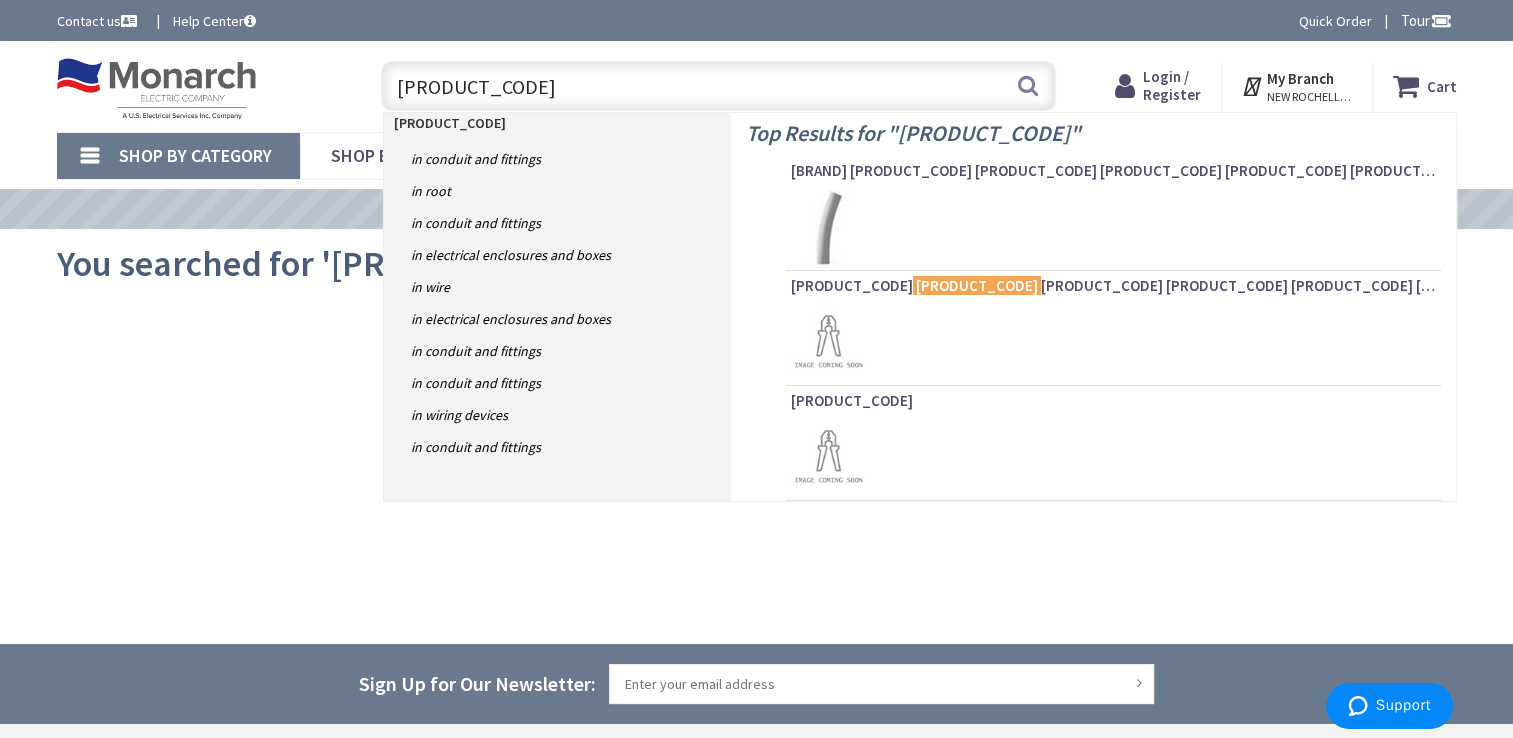 type on "4ELB11-1/4D" 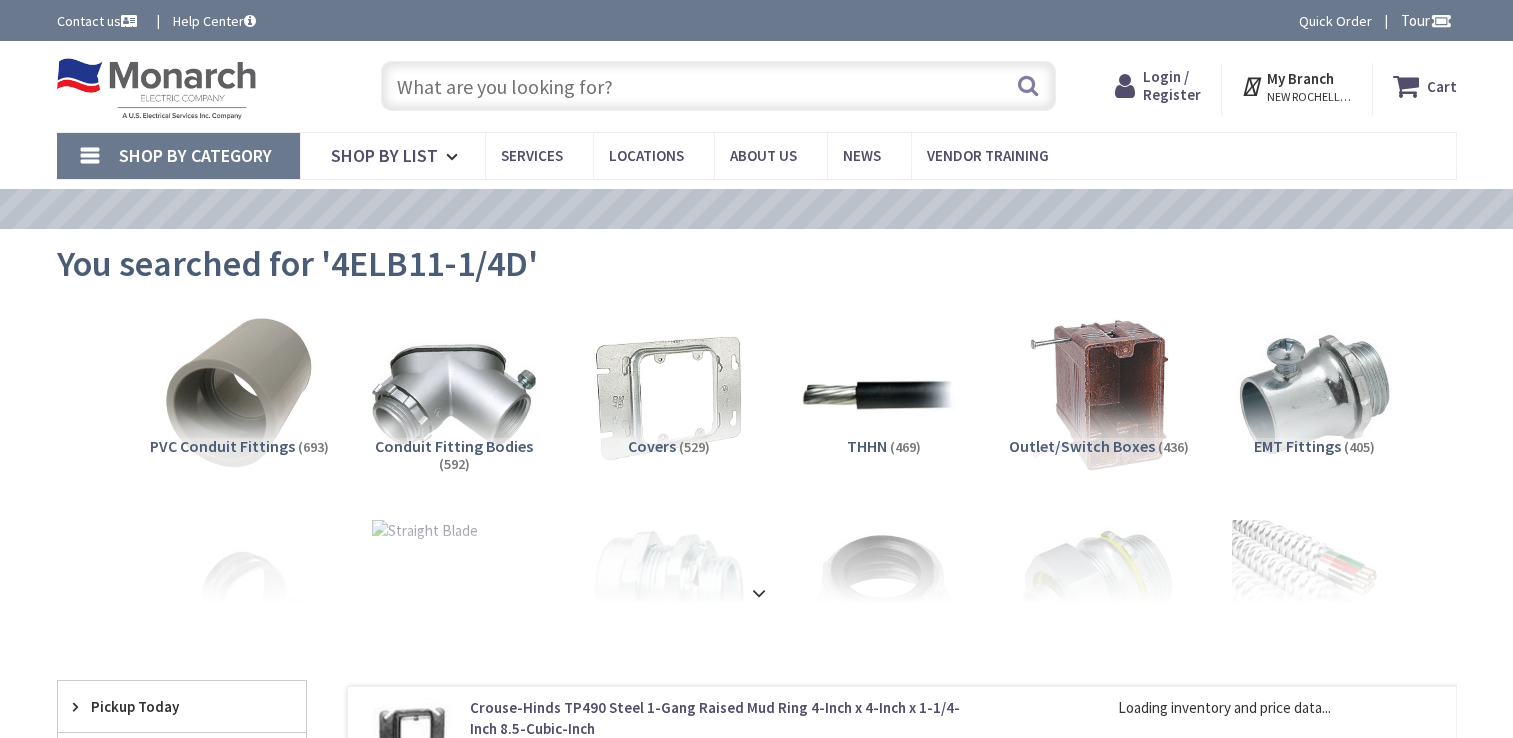 scroll, scrollTop: 0, scrollLeft: 0, axis: both 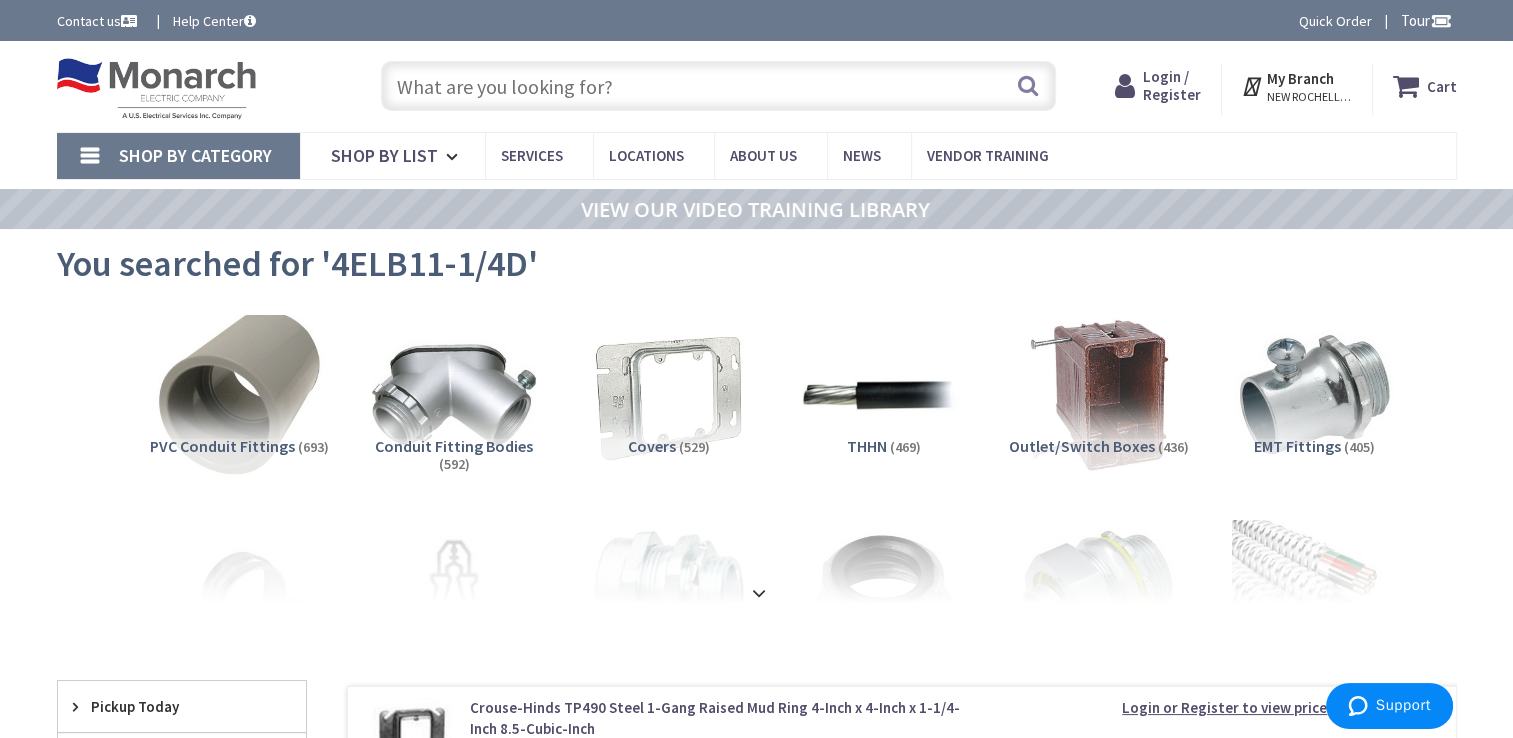 click at bounding box center [238, 395] 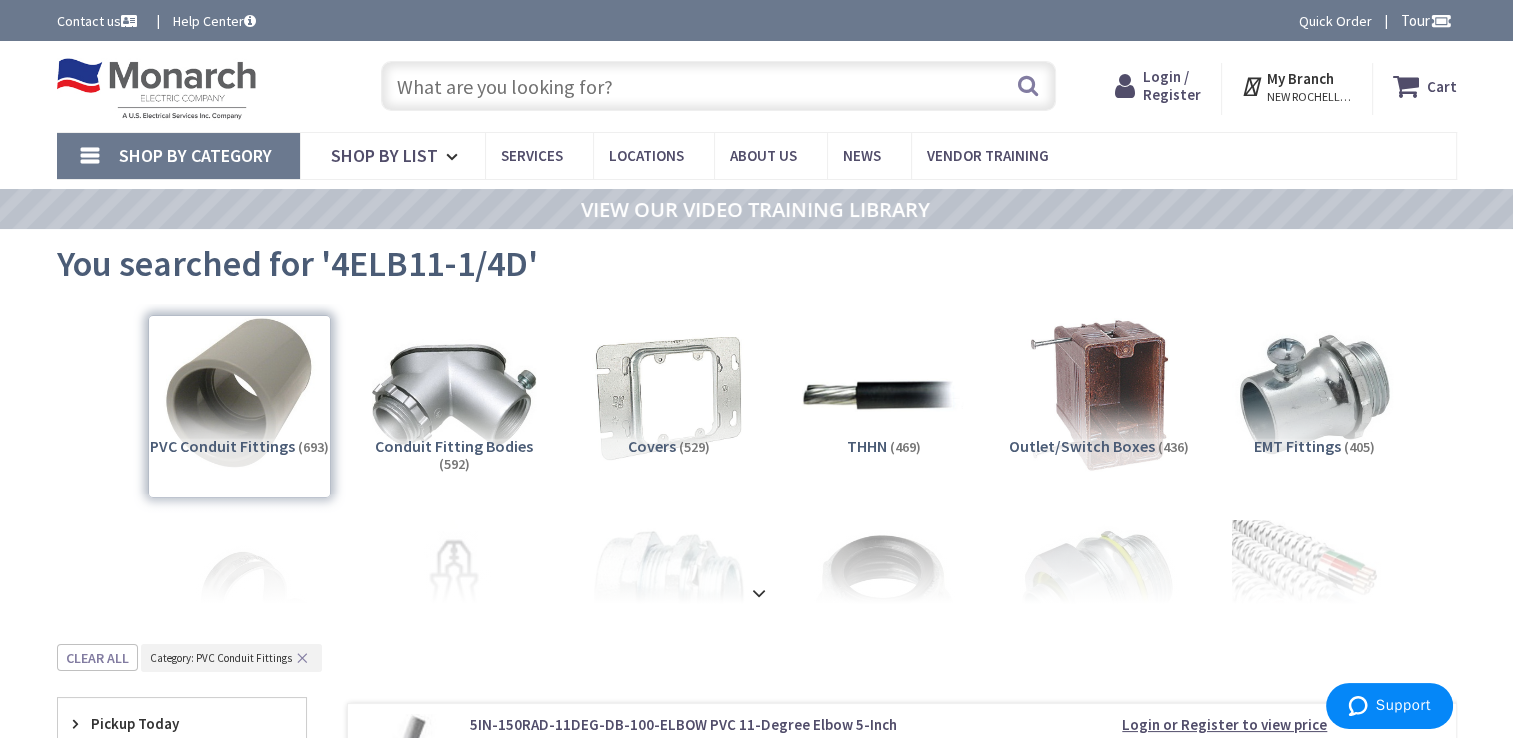 scroll, scrollTop: 643, scrollLeft: 0, axis: vertical 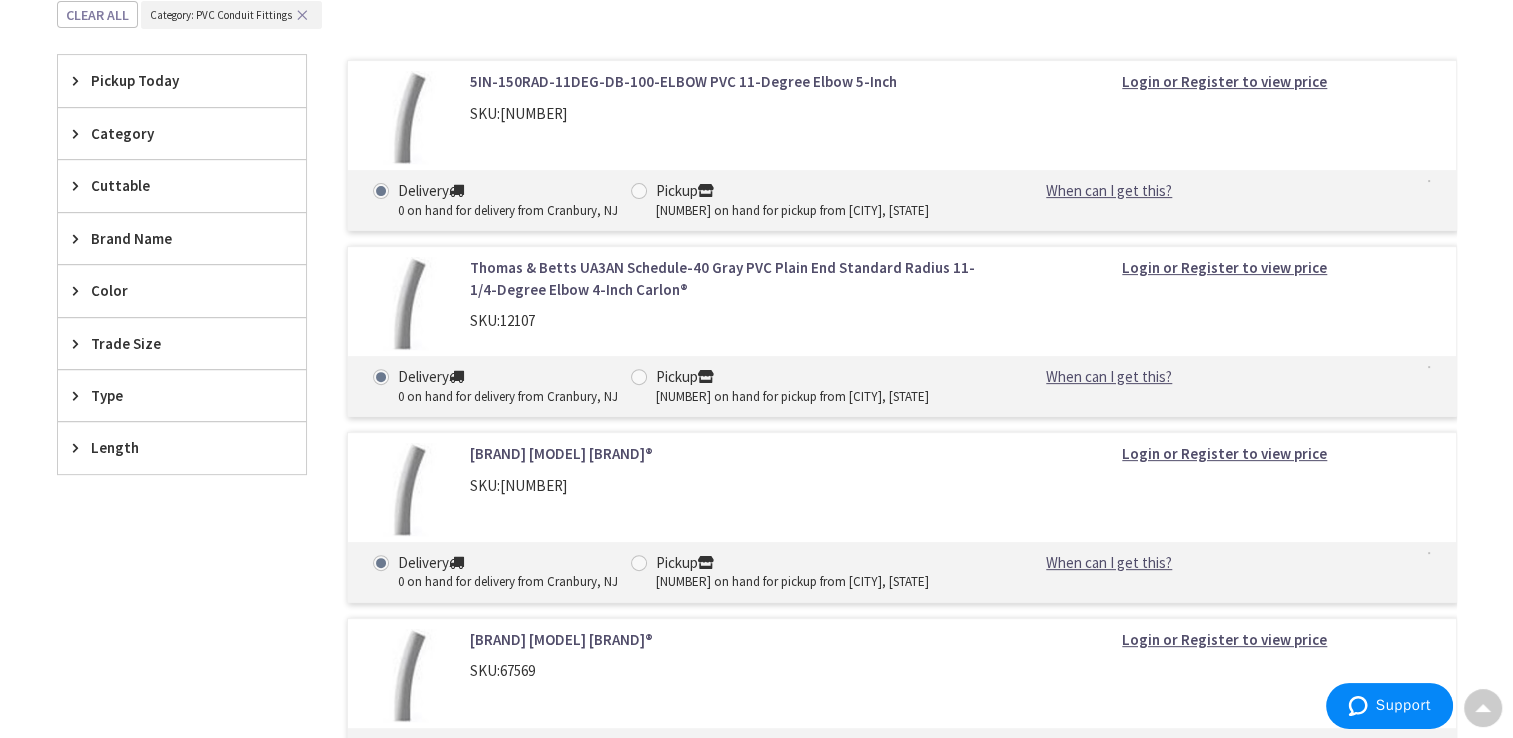 click at bounding box center (80, 395) 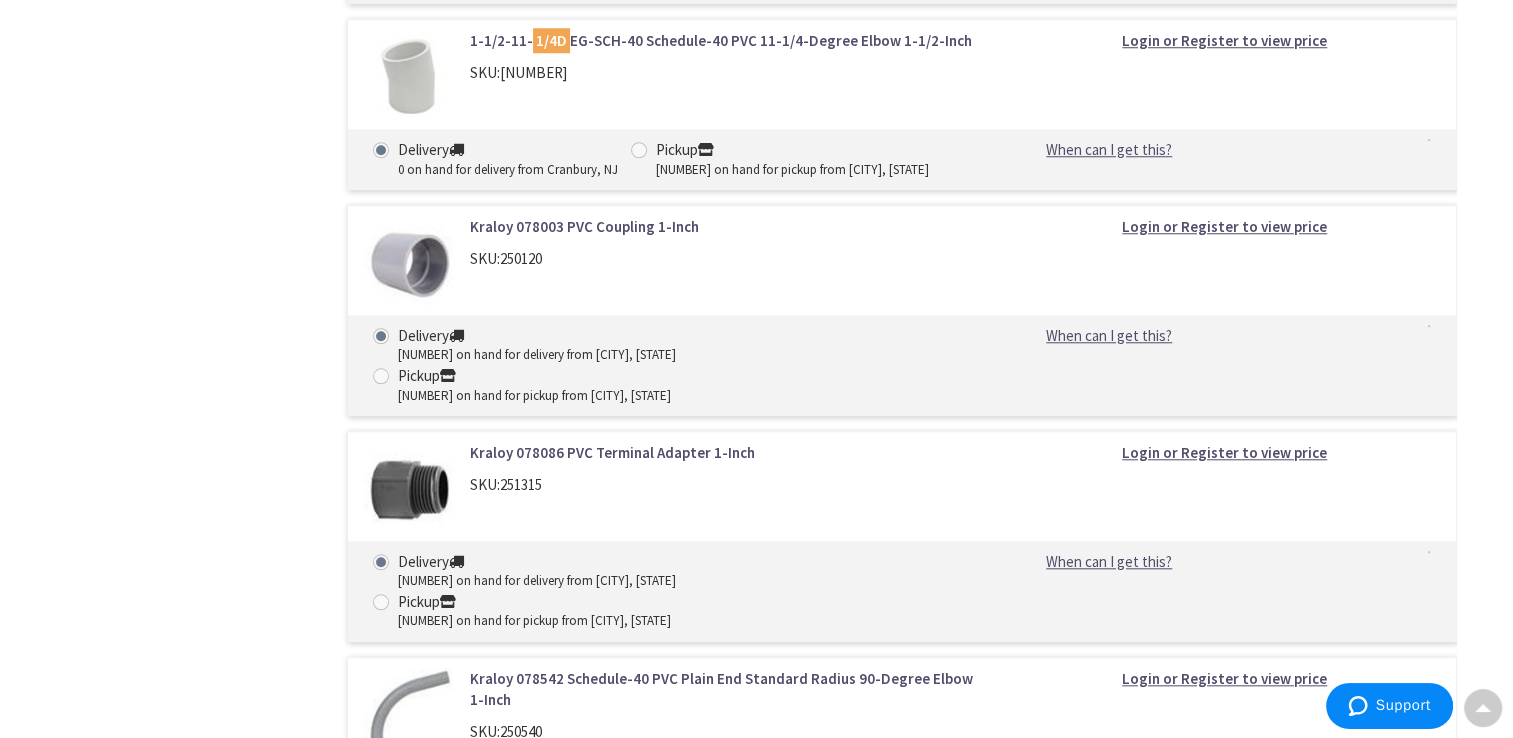 scroll, scrollTop: 1910, scrollLeft: 0, axis: vertical 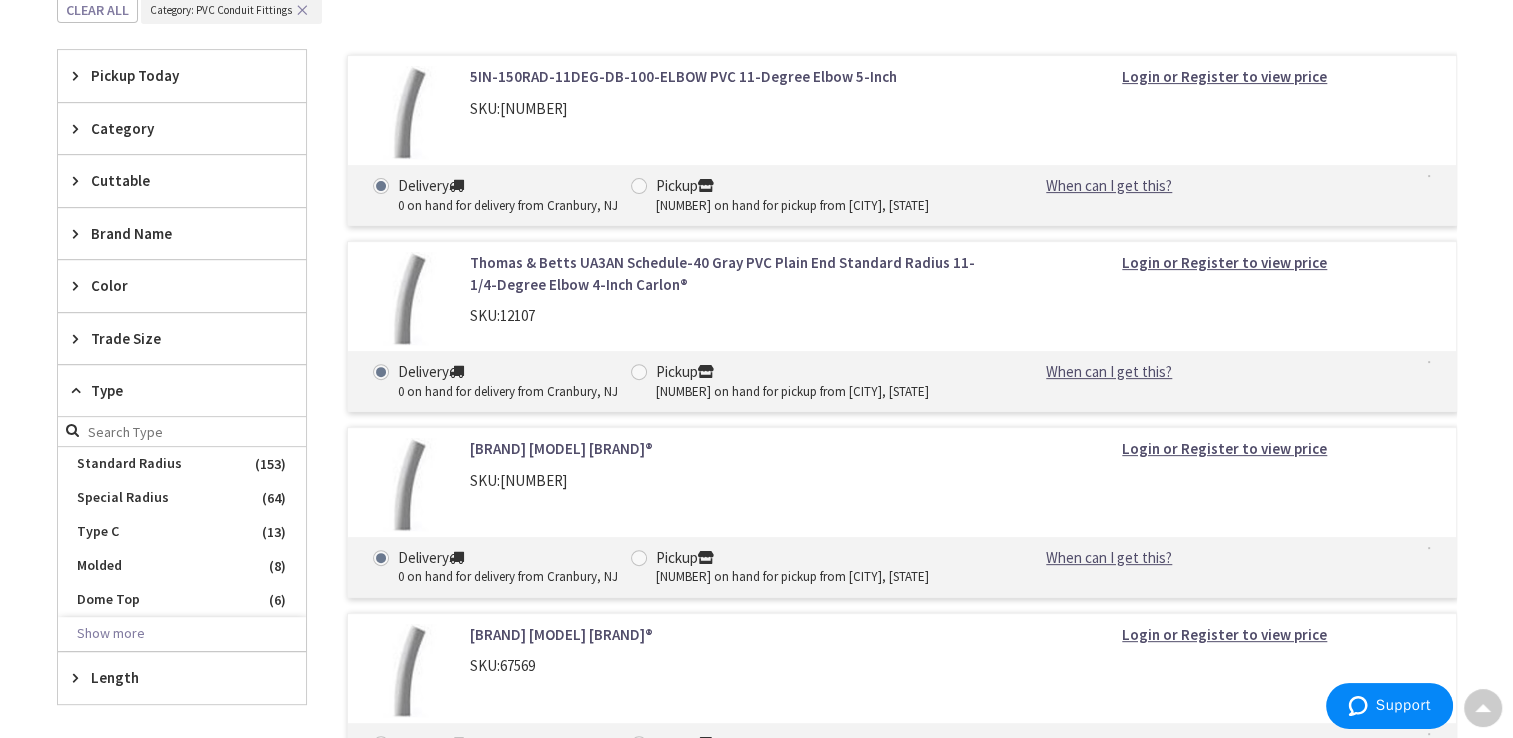 click on "Thomas & Betts UA3AN Schedule-40 Gray PVC Plain End Standard Radius 11-1/4-Degree Elbow 4-Inch Carlon®" at bounding box center (724, 273) 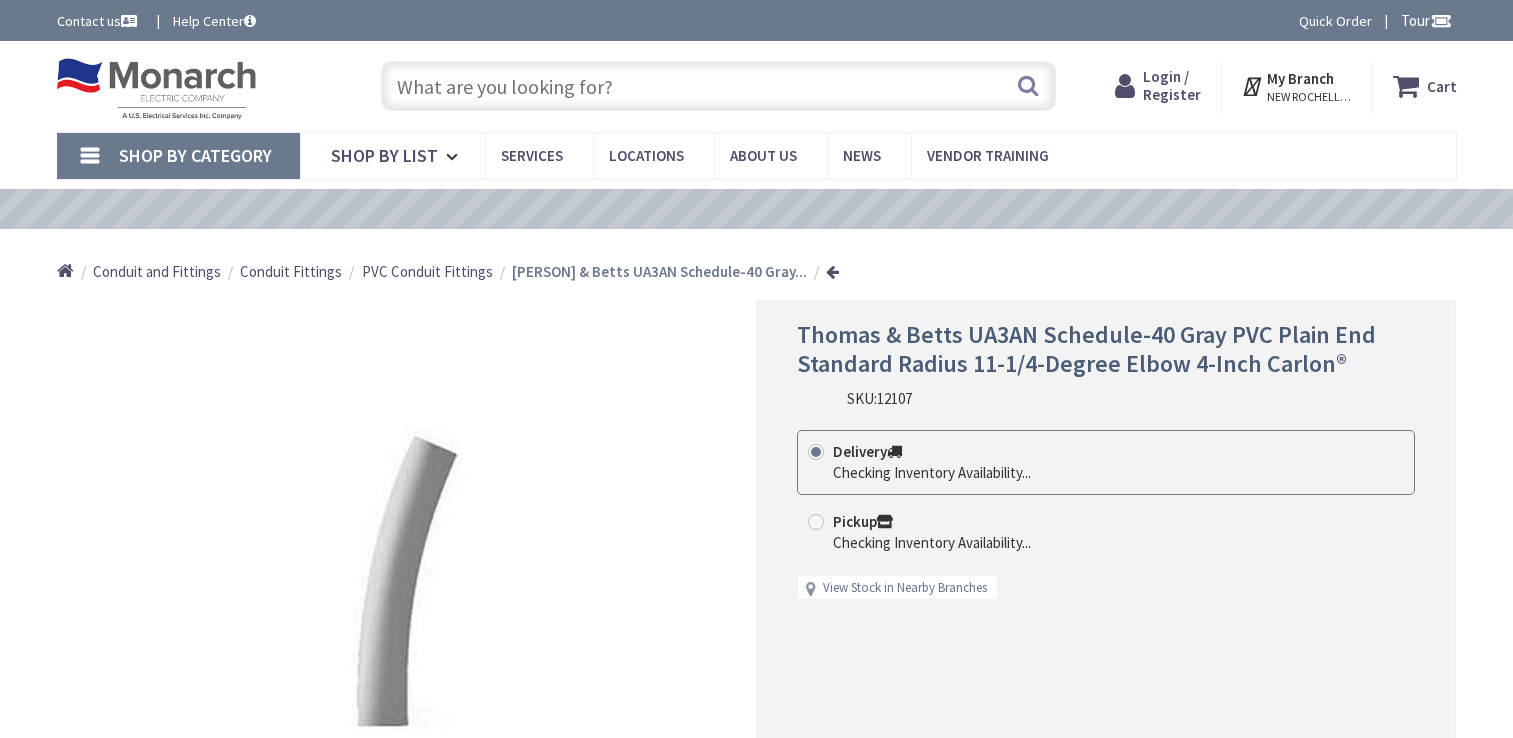 scroll, scrollTop: 0, scrollLeft: 0, axis: both 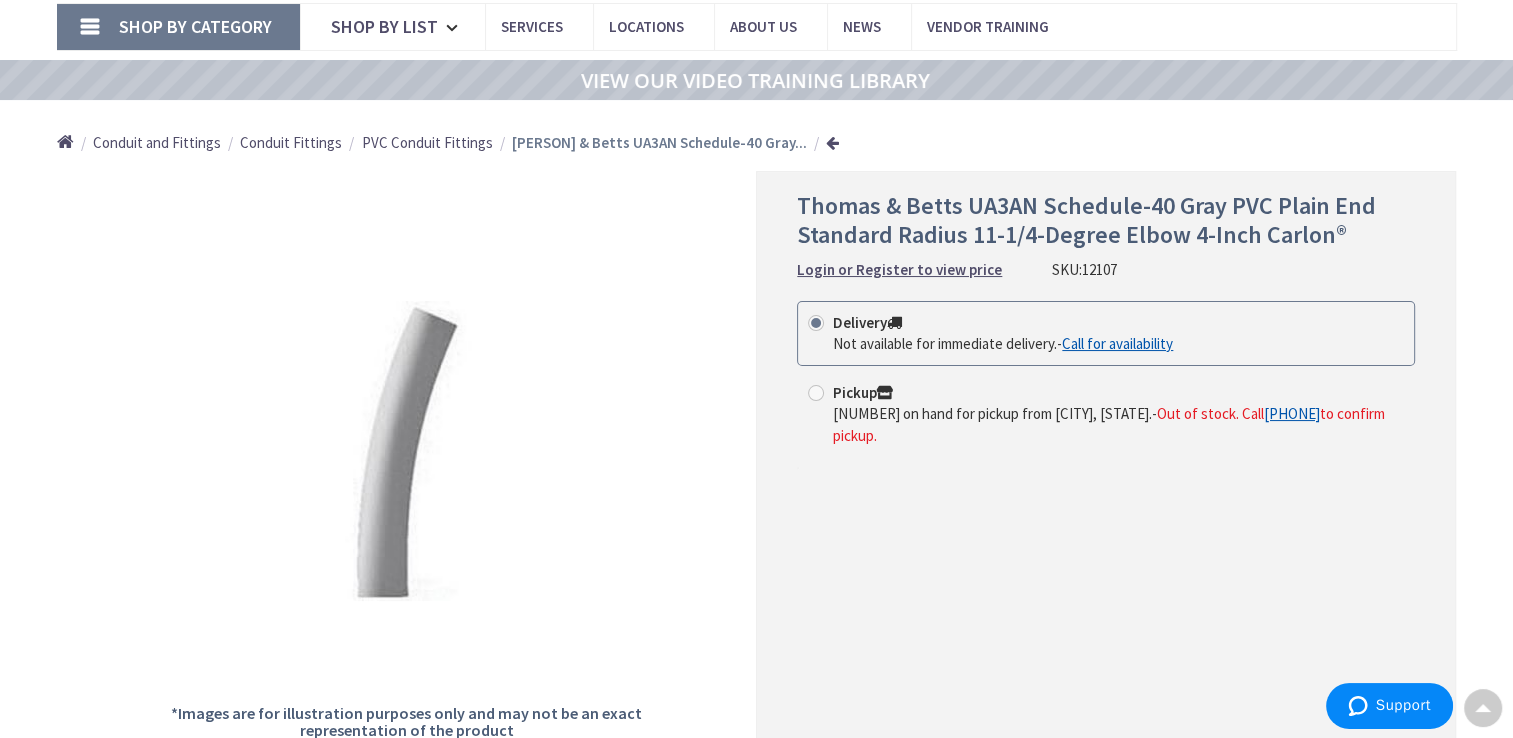 drag, startPoint x: 1110, startPoint y: 270, endPoint x: 1034, endPoint y: 270, distance: 76 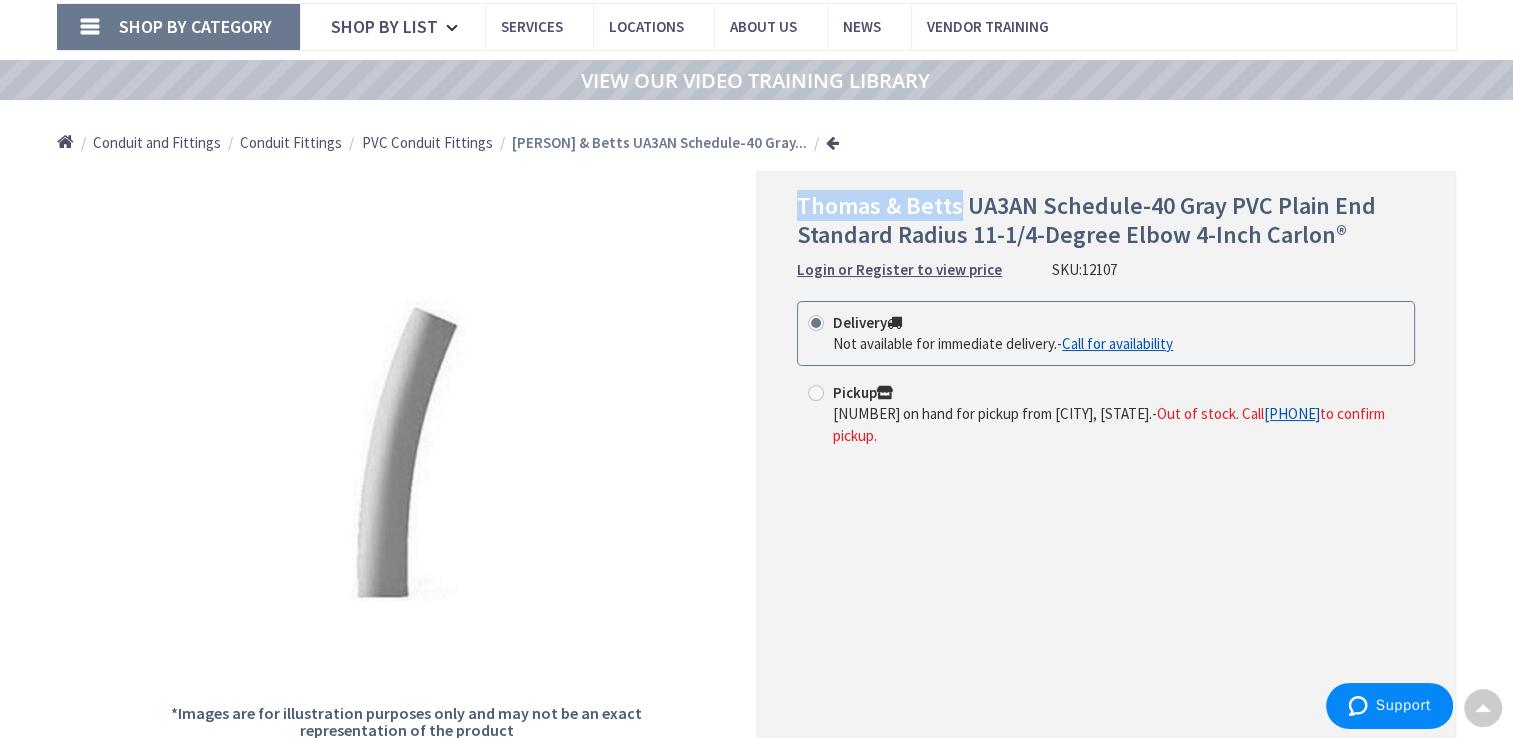 drag, startPoint x: 954, startPoint y: 218, endPoint x: 800, endPoint y: 214, distance: 154.05194 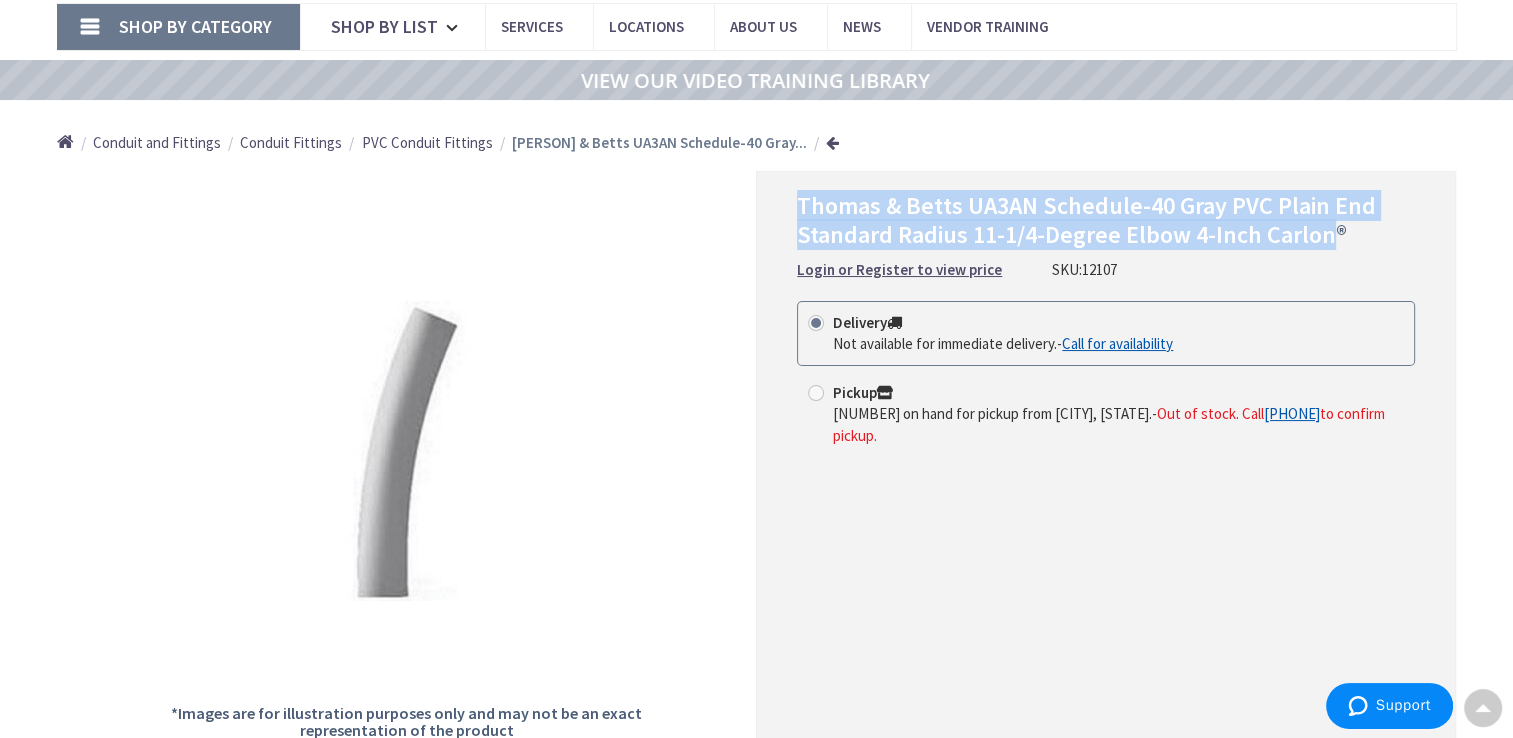 drag, startPoint x: 1328, startPoint y: 238, endPoint x: 801, endPoint y: 215, distance: 527.50165 